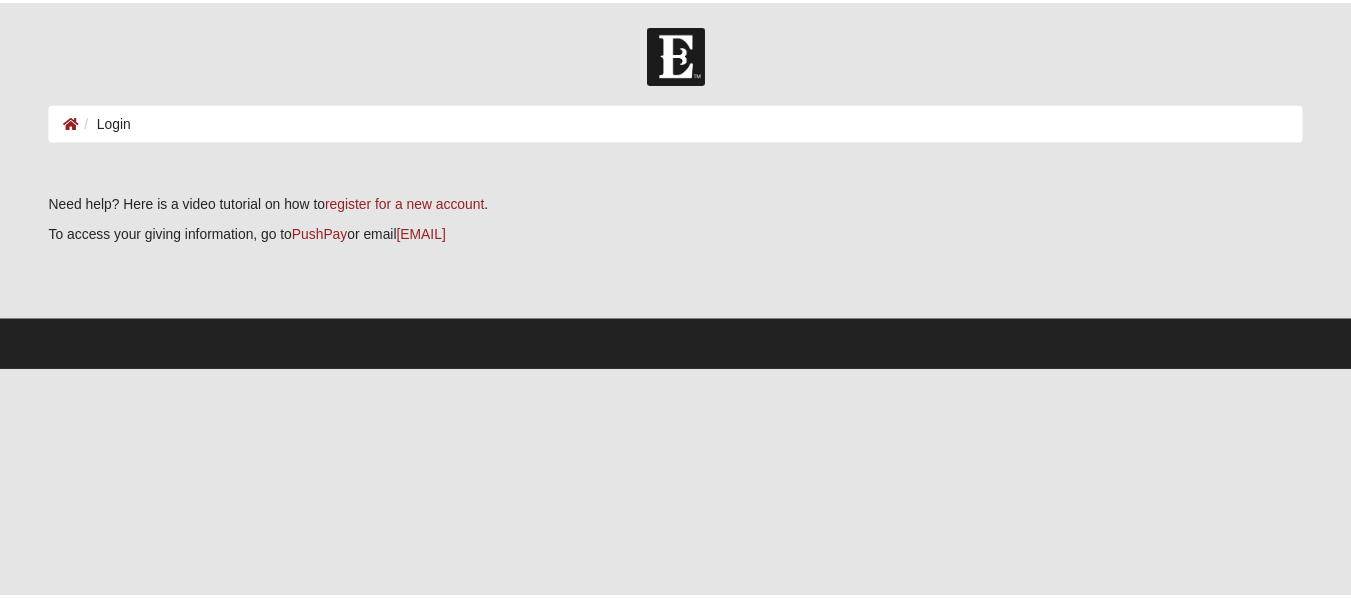 scroll, scrollTop: 0, scrollLeft: 0, axis: both 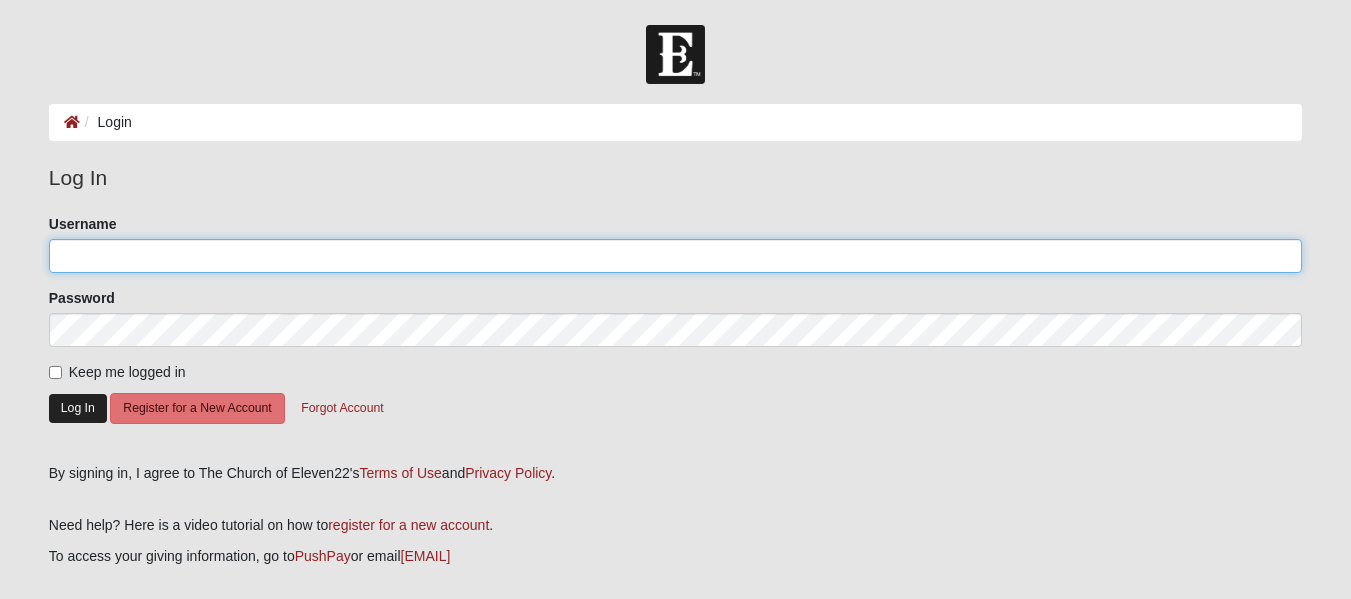 type on "[EMAIL]" 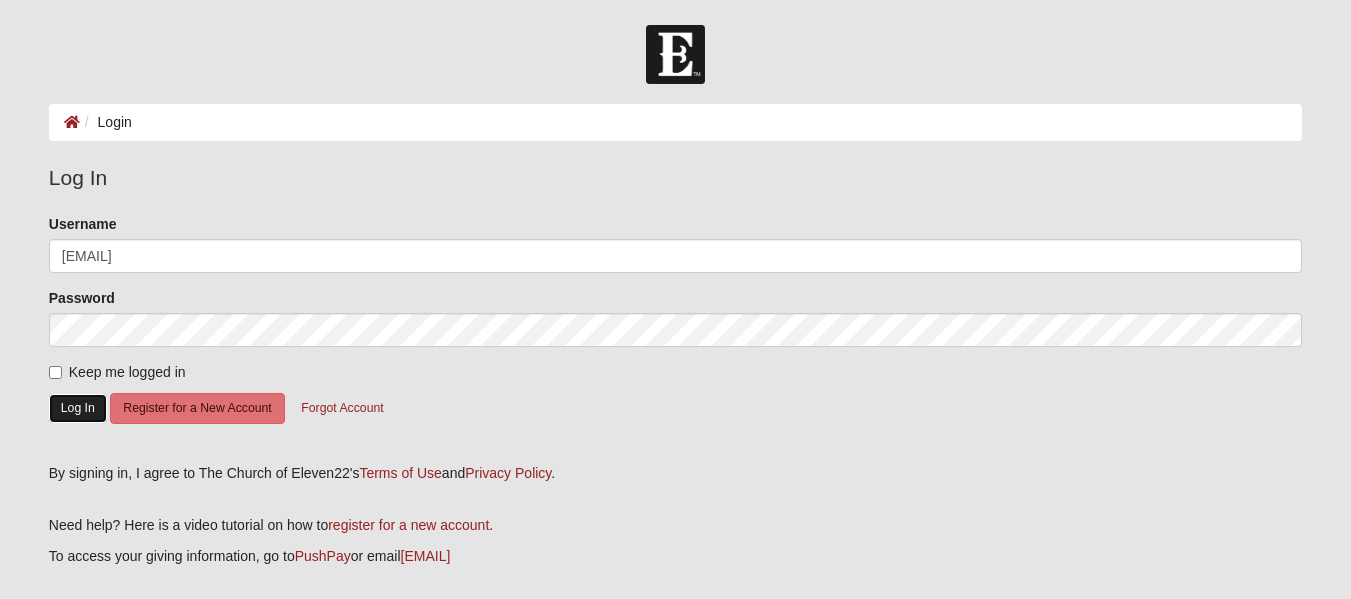 click on "Log In" 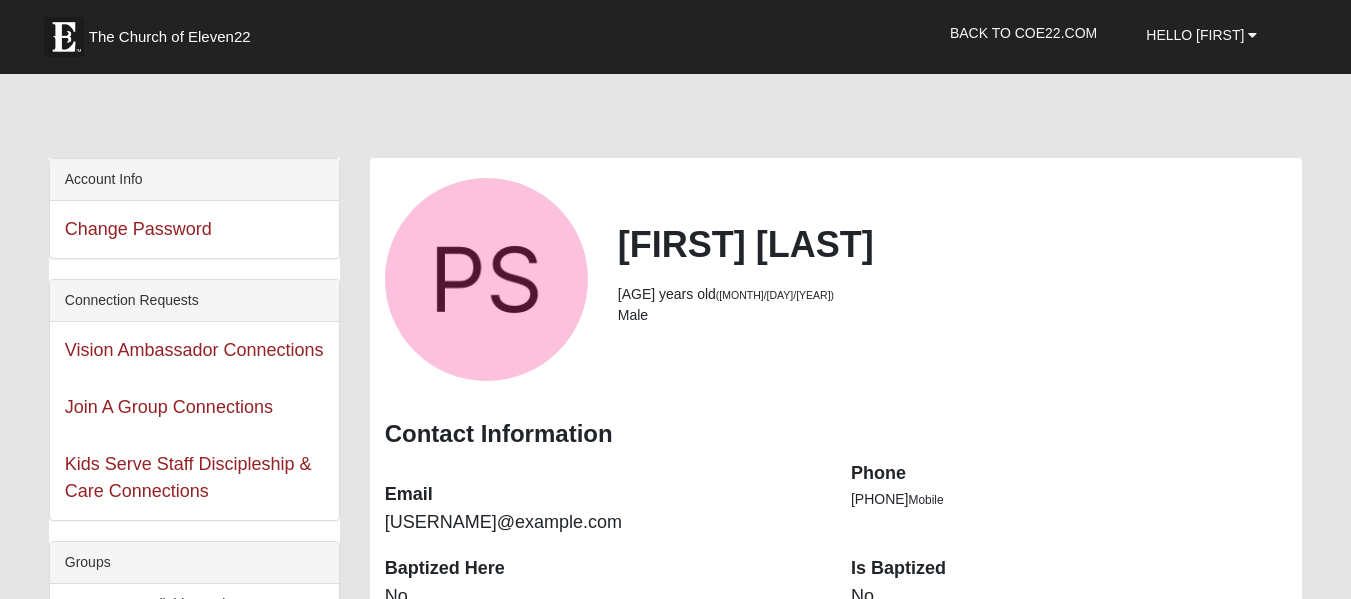 scroll, scrollTop: 0, scrollLeft: 0, axis: both 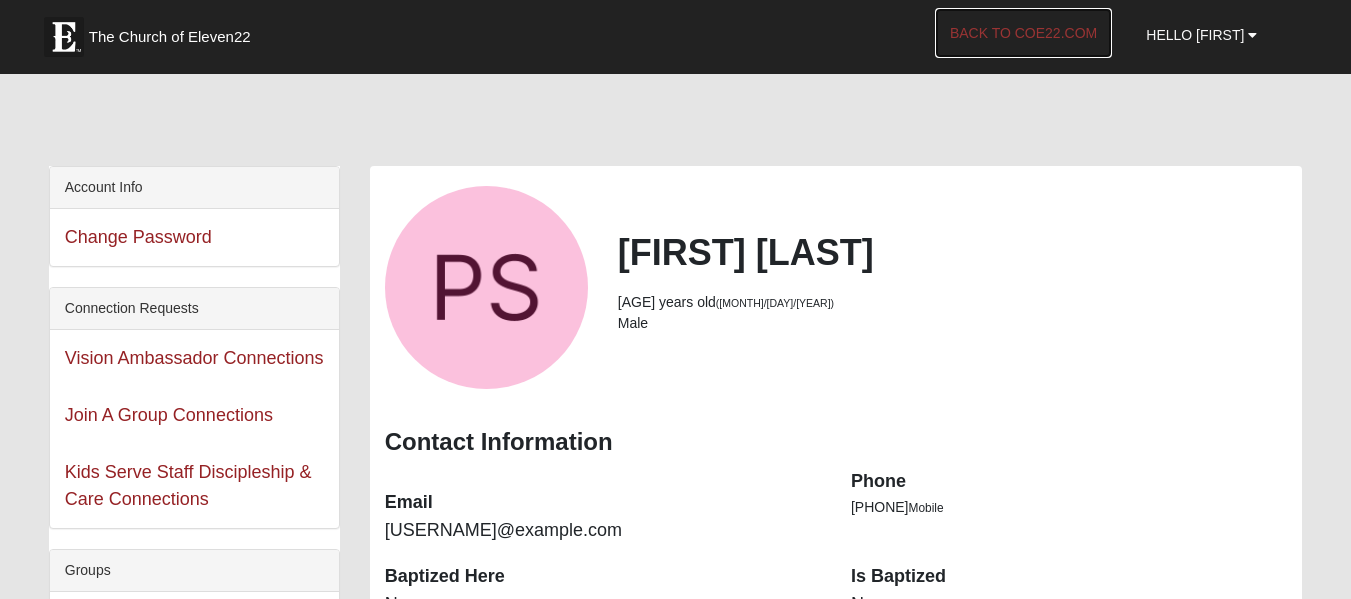 click on "Back to COE22.com" at bounding box center (1023, 33) 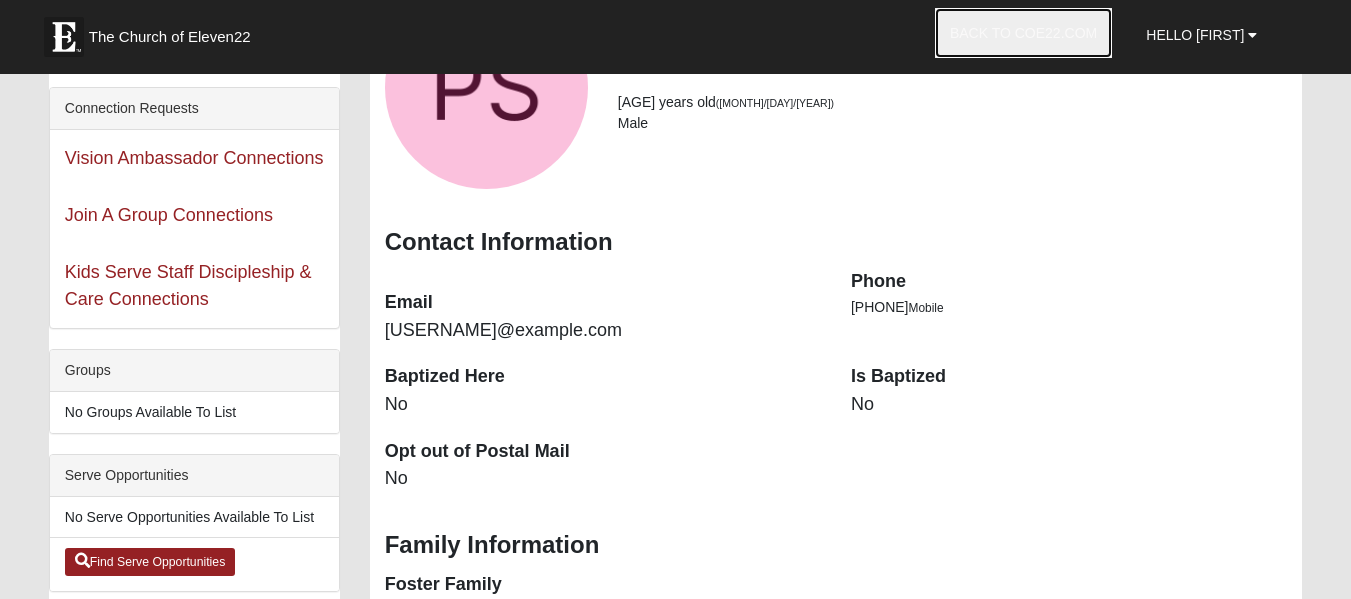 scroll, scrollTop: 300, scrollLeft: 0, axis: vertical 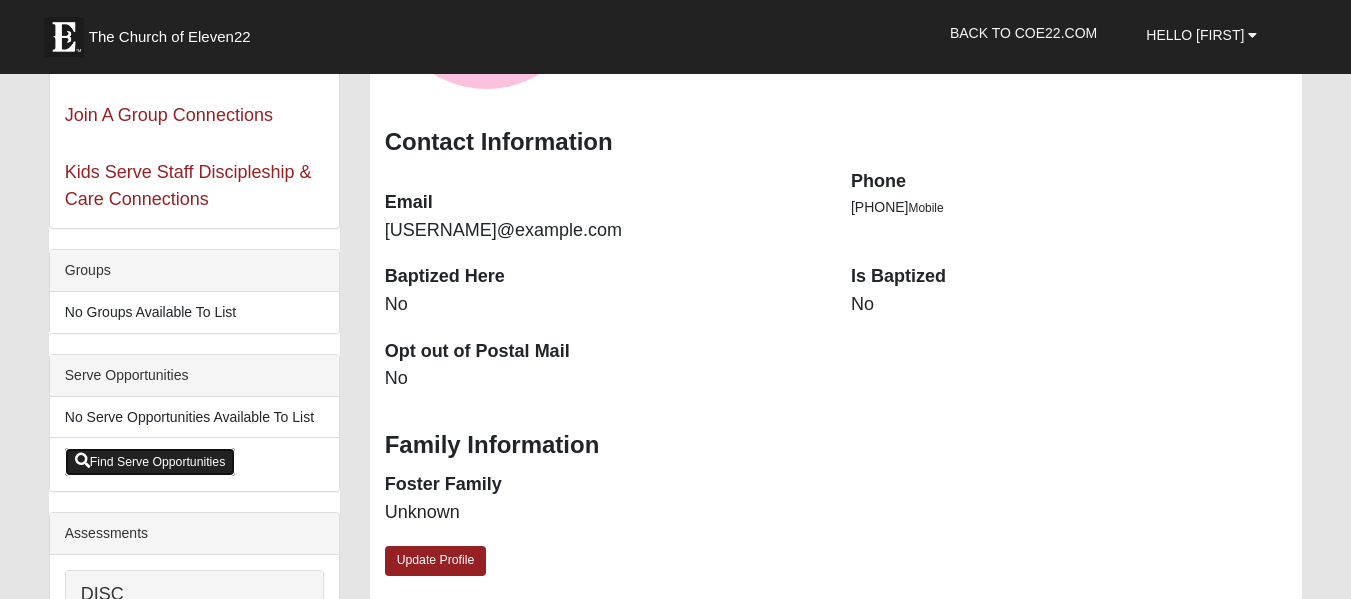 click on "Find Serve Opportunities" at bounding box center (150, 462) 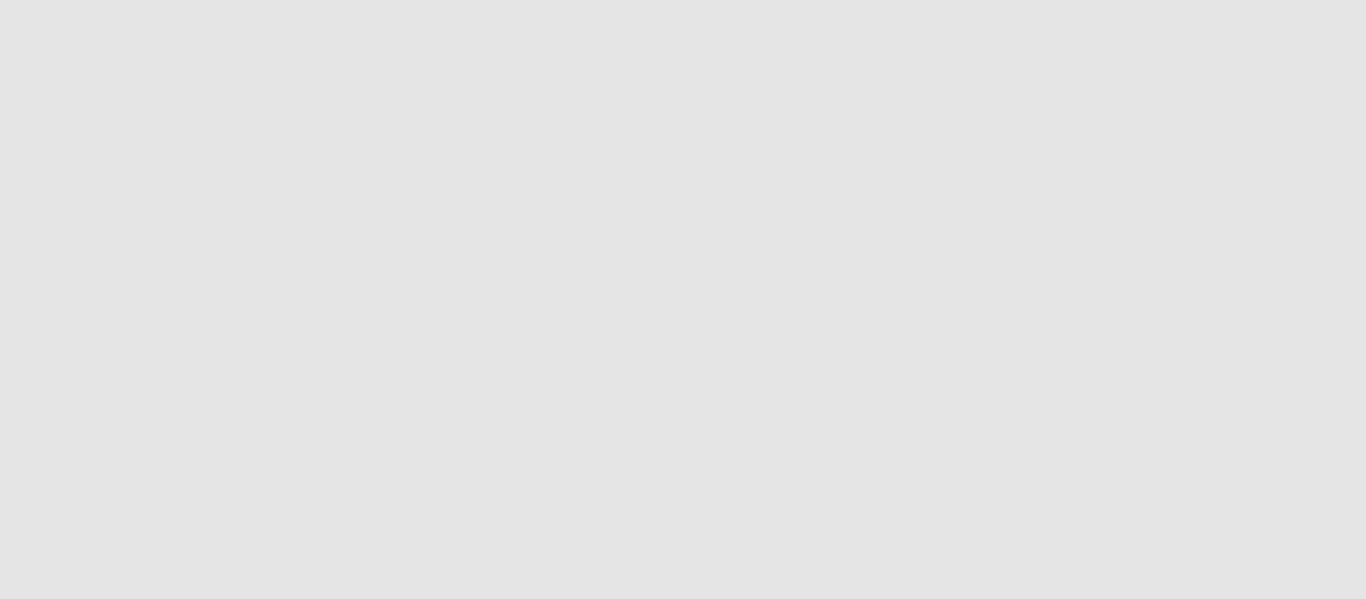 scroll, scrollTop: 0, scrollLeft: 0, axis: both 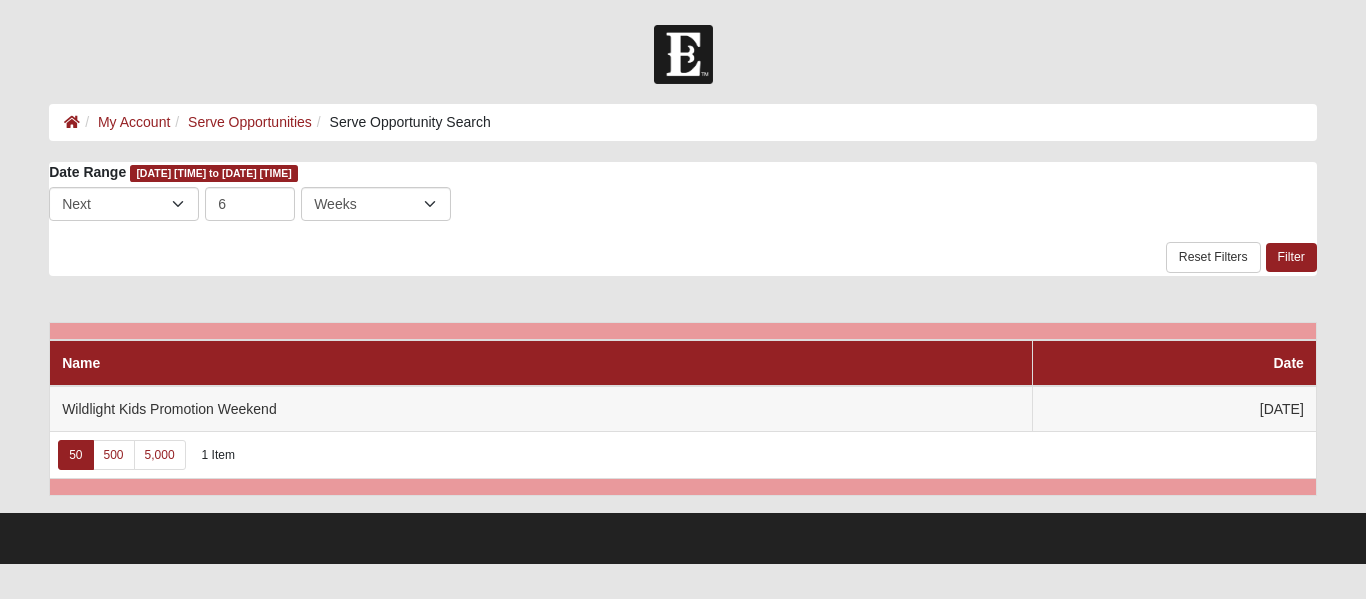 click on "Serve Opportunity Search" at bounding box center [401, 122] 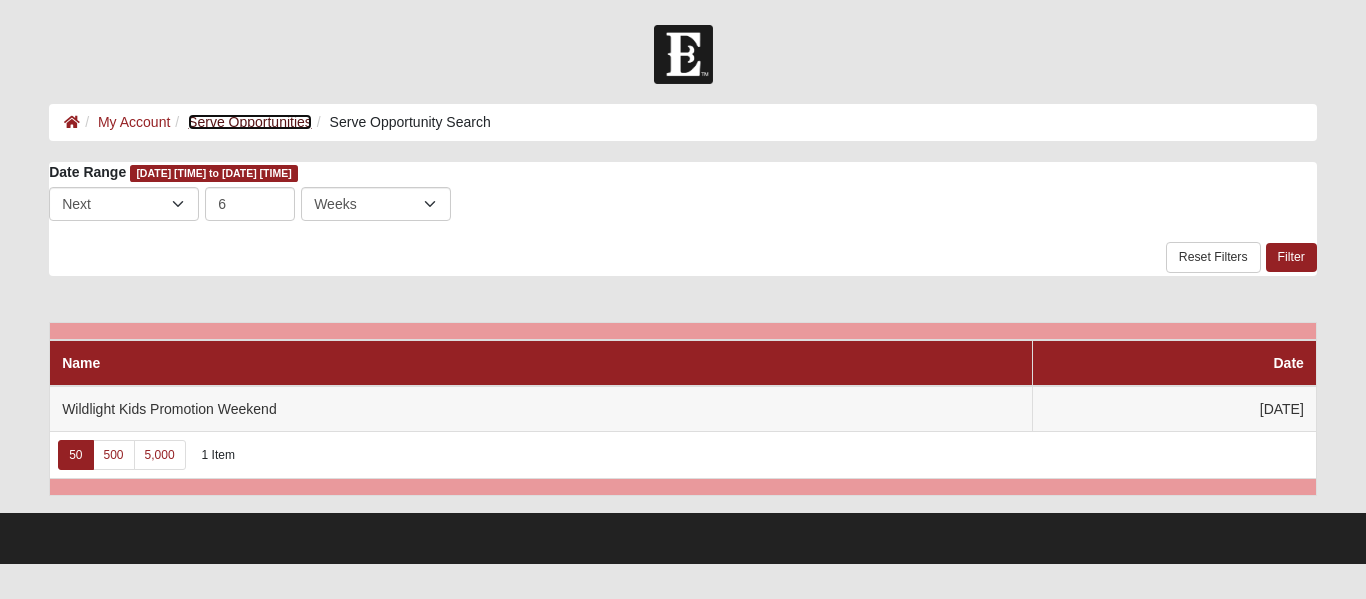 click on "Serve Opportunities" at bounding box center [250, 122] 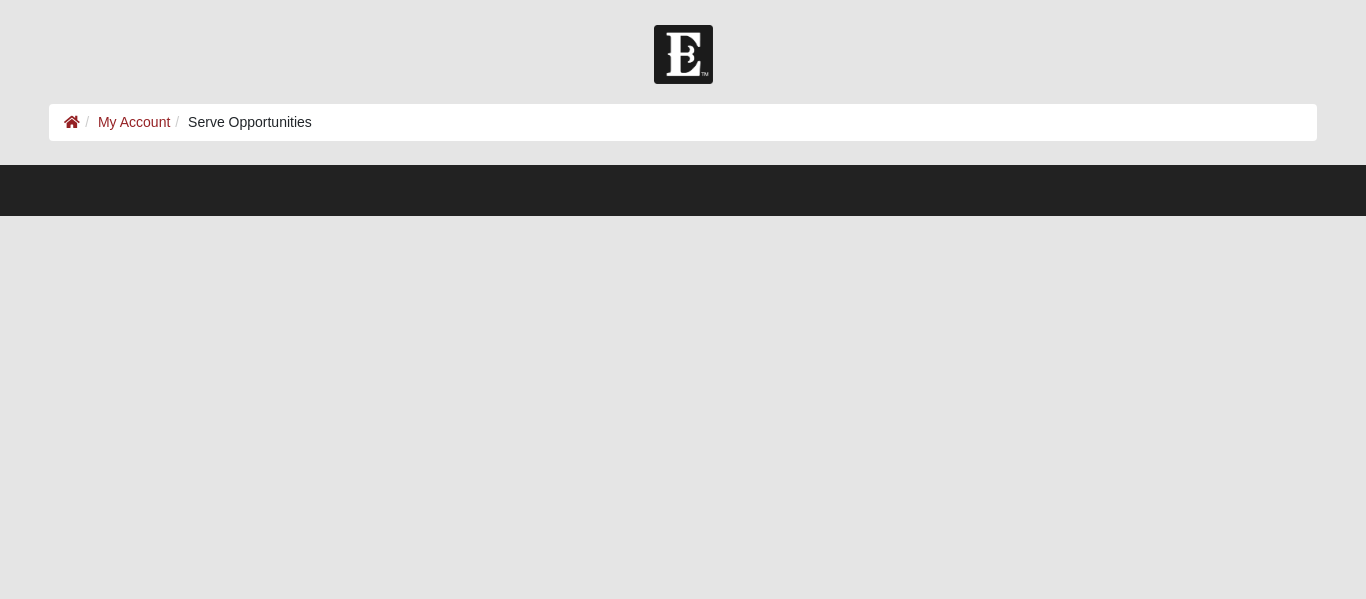 scroll, scrollTop: 0, scrollLeft: 0, axis: both 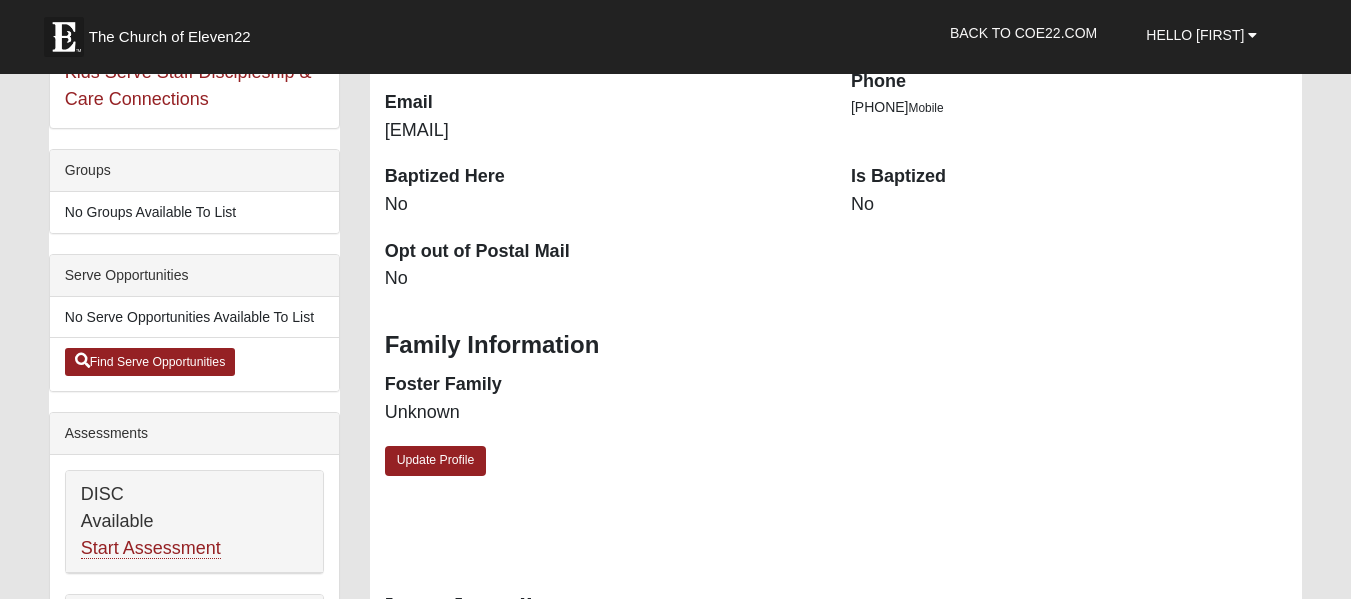 click on "Serve Opportunities" at bounding box center (194, 276) 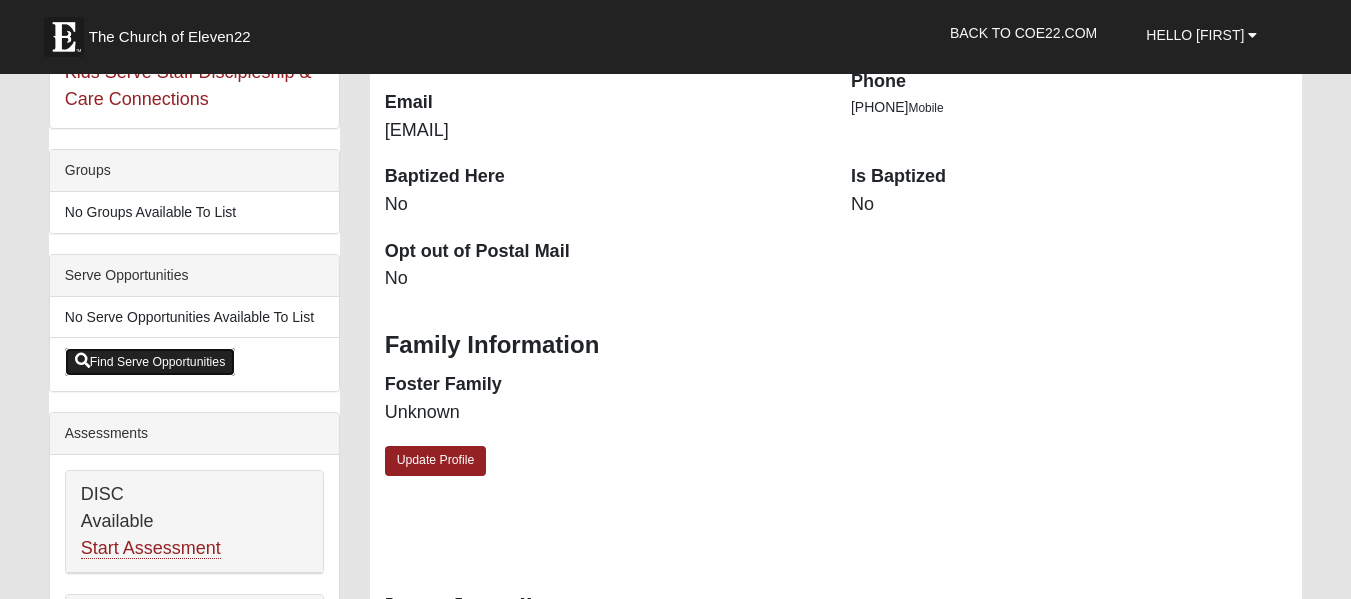 click on "Find Serve Opportunities" at bounding box center [150, 362] 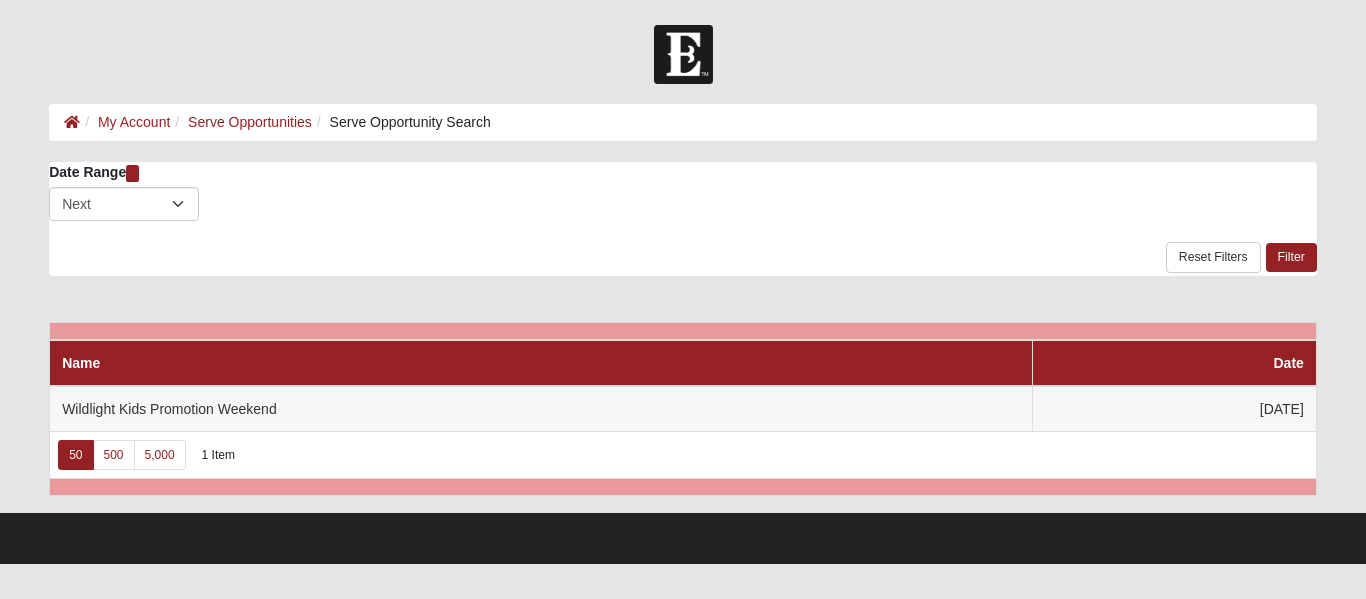 scroll, scrollTop: 0, scrollLeft: 0, axis: both 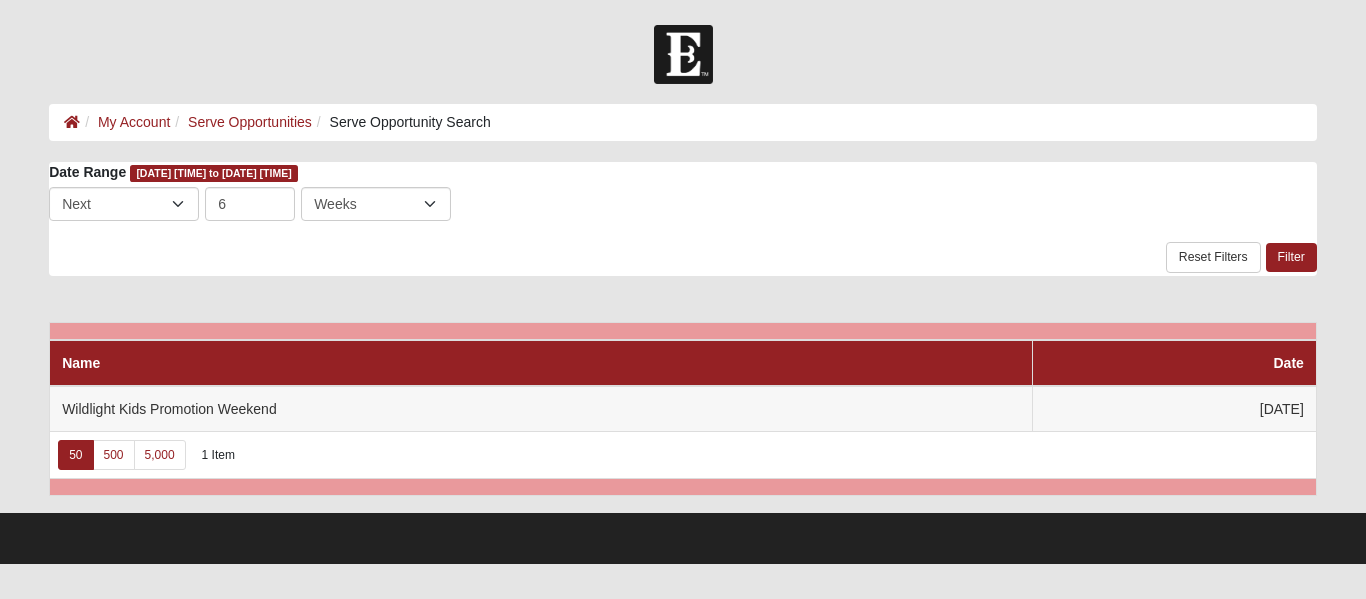 click at bounding box center [683, 161] 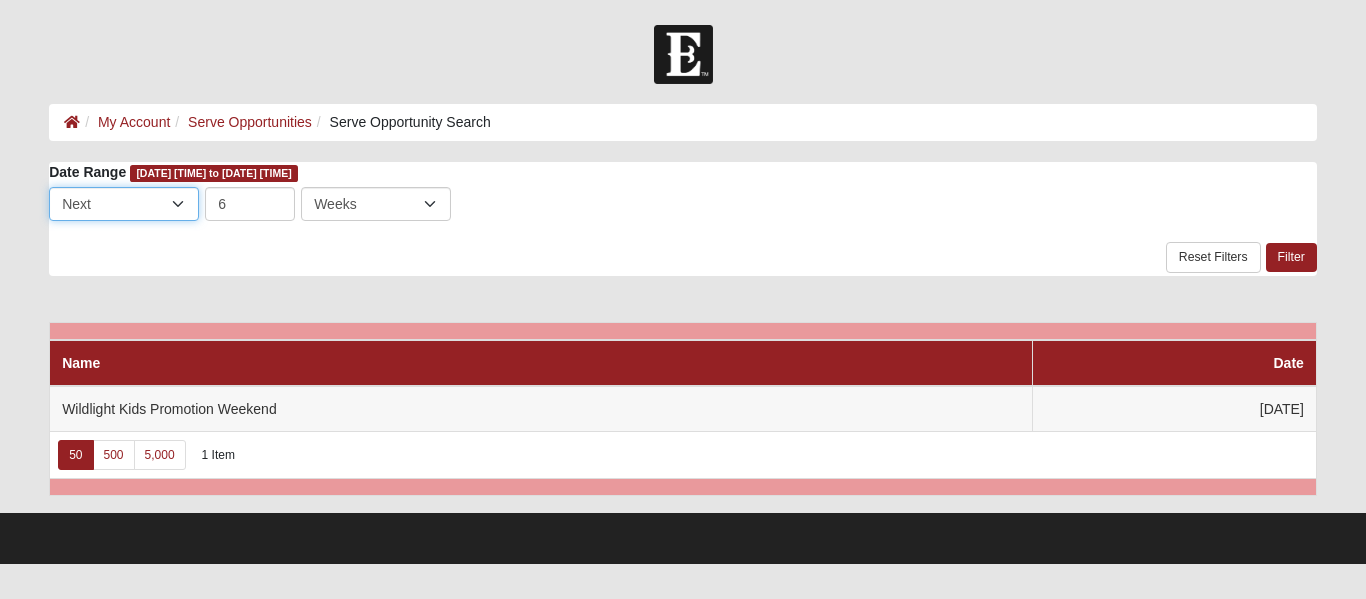 click on "Last
Next" at bounding box center (124, 204) 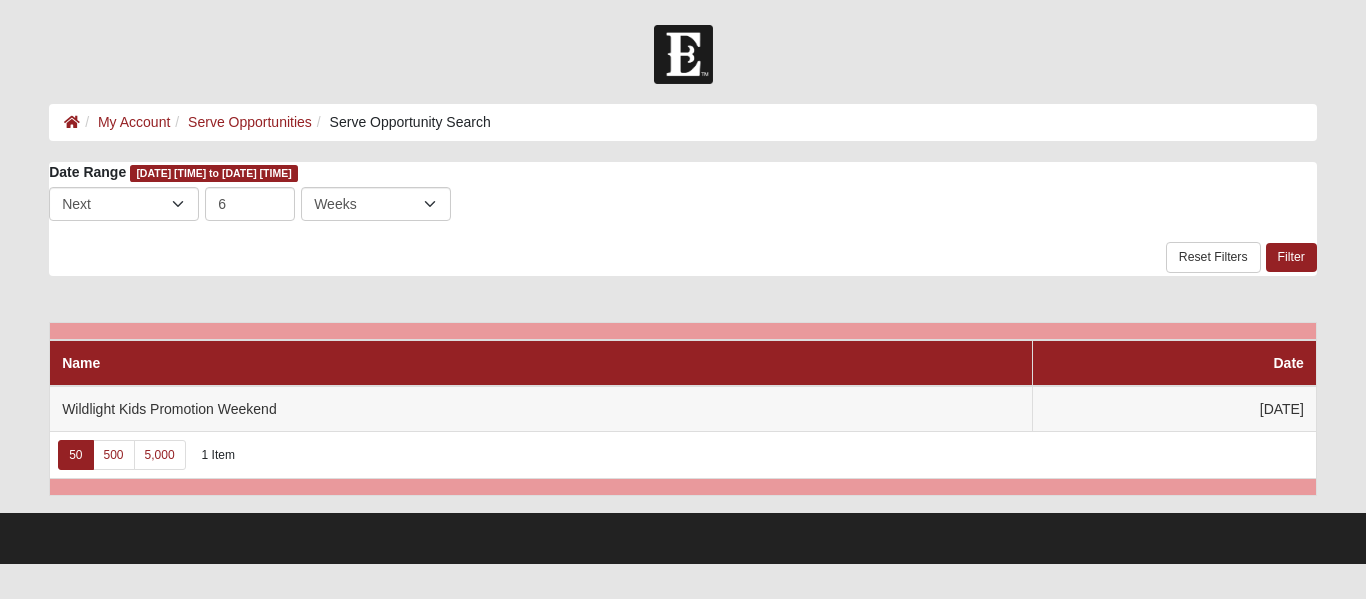 click on "Serve Opportunities" at bounding box center (241, 122) 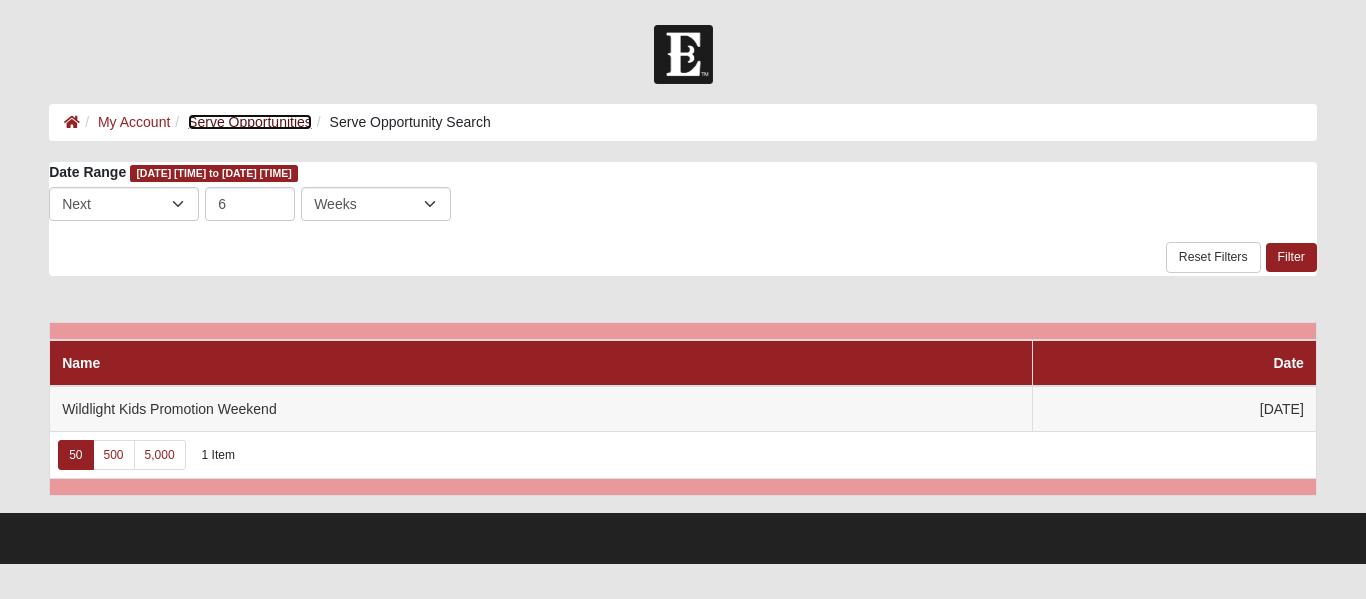 click on "Serve Opportunities" at bounding box center [250, 122] 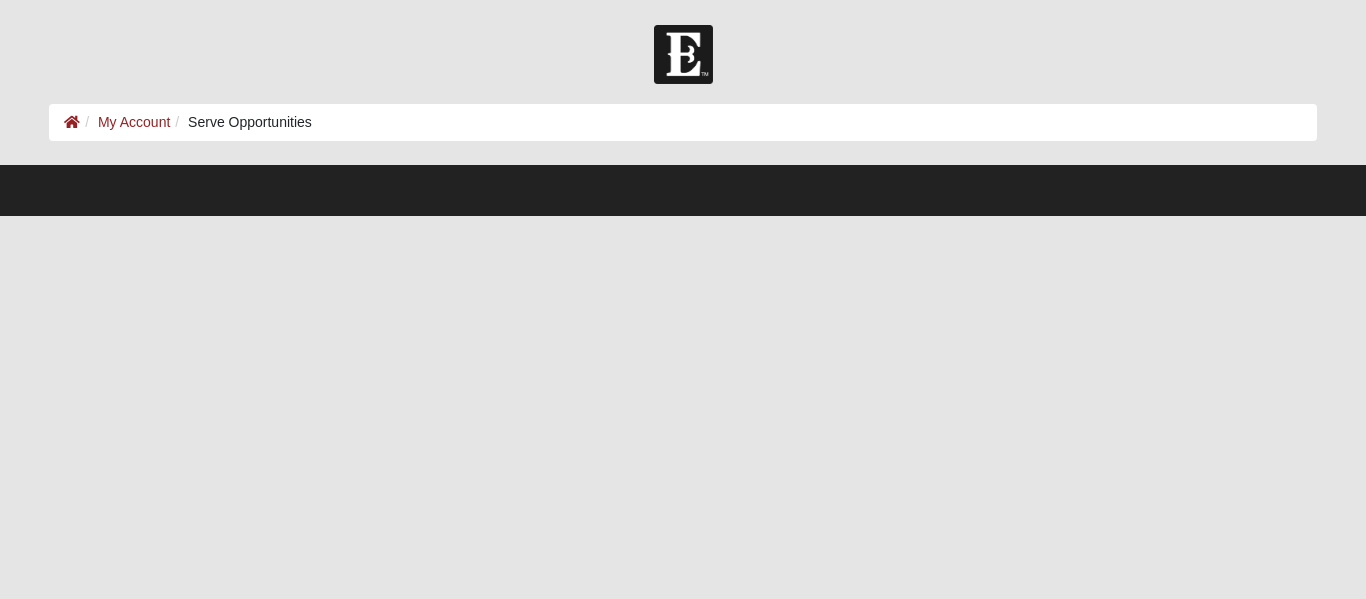 scroll, scrollTop: 0, scrollLeft: 0, axis: both 